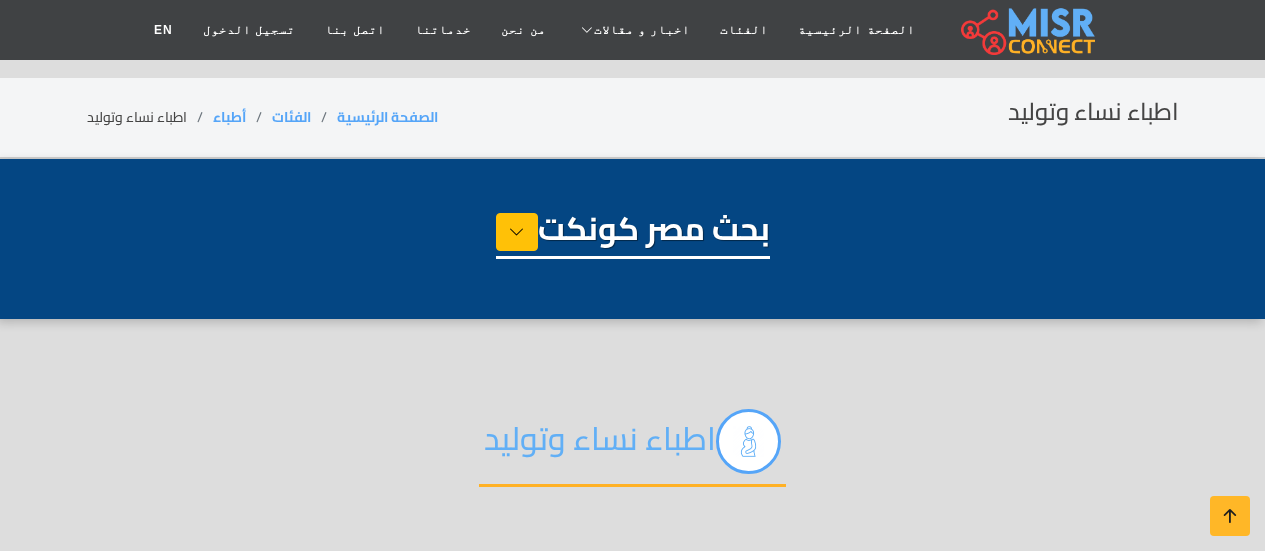 select on "*****" 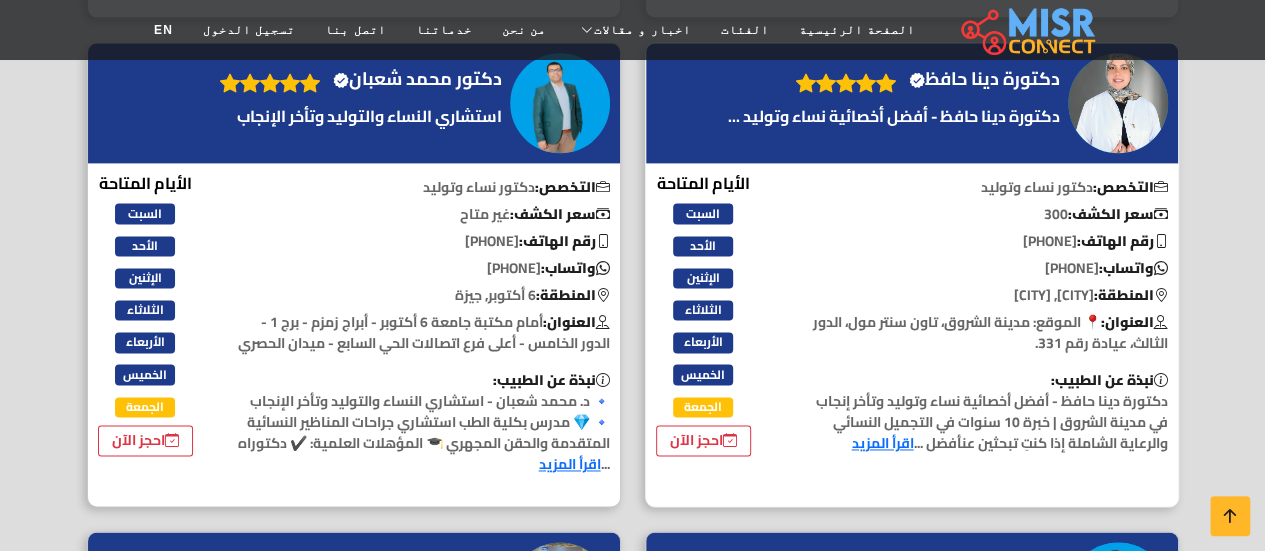 scroll, scrollTop: 1309, scrollLeft: 0, axis: vertical 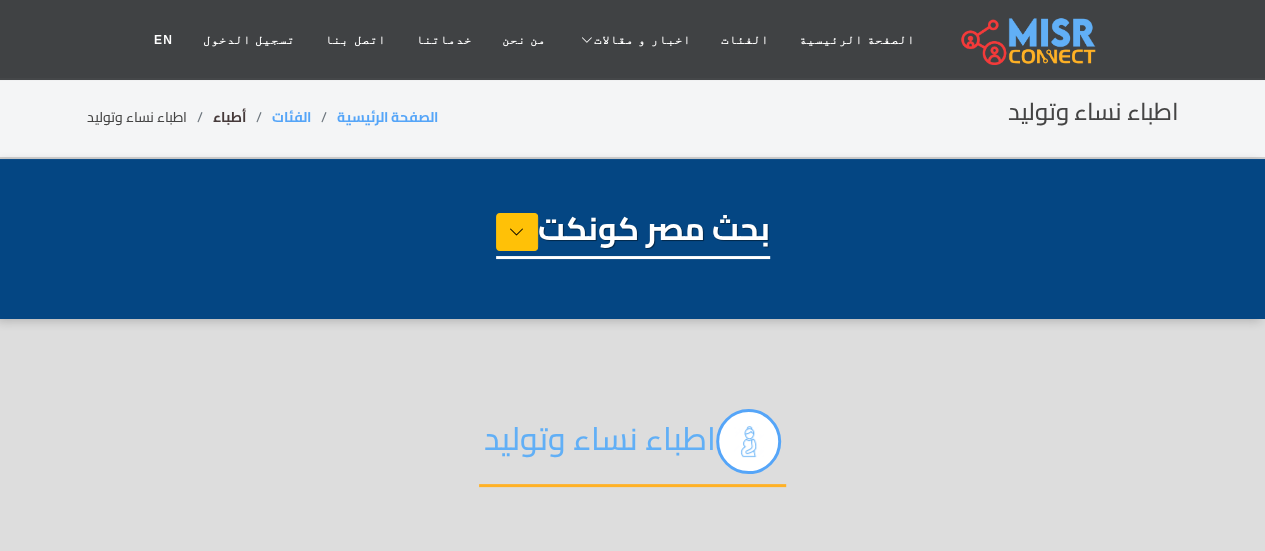 click on "أطباء" at bounding box center (229, 117) 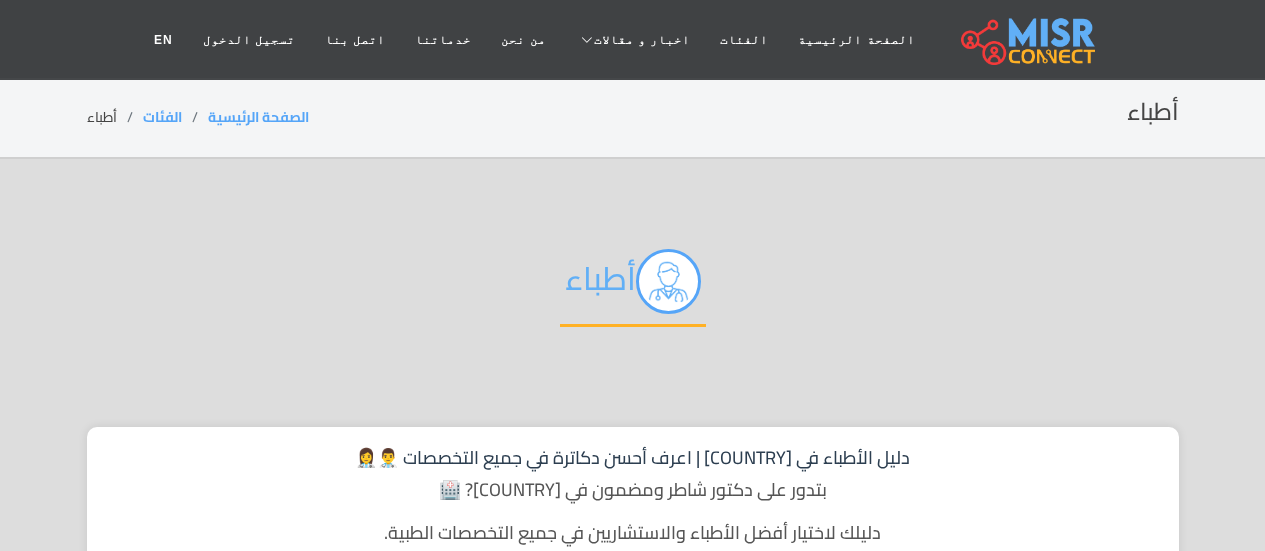 scroll, scrollTop: 0, scrollLeft: 0, axis: both 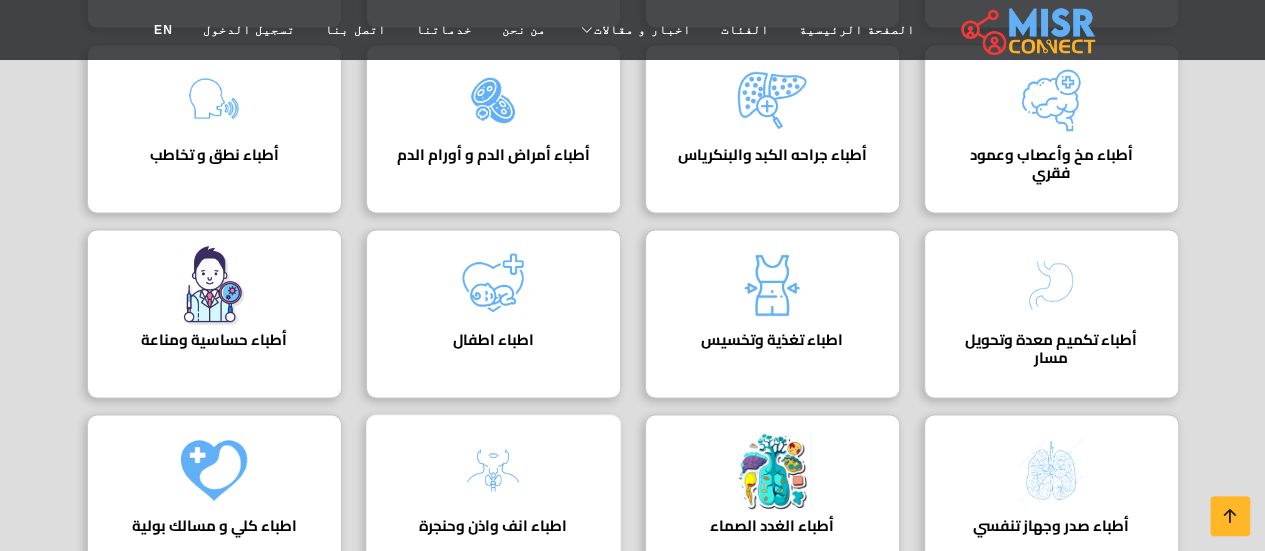 click at bounding box center [493, 470] 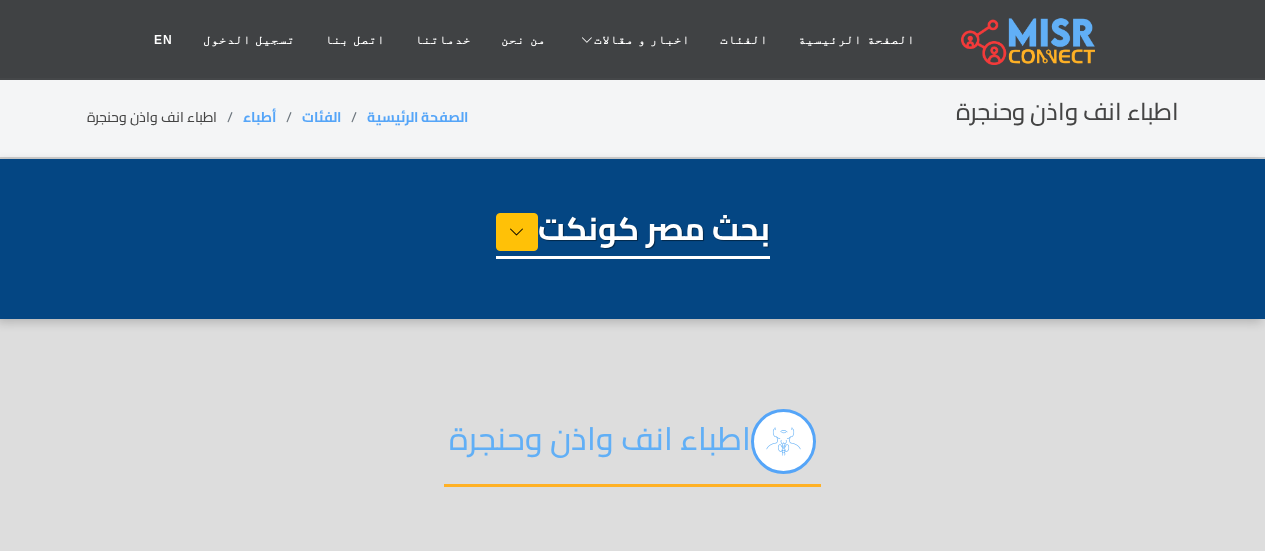 select on "*****" 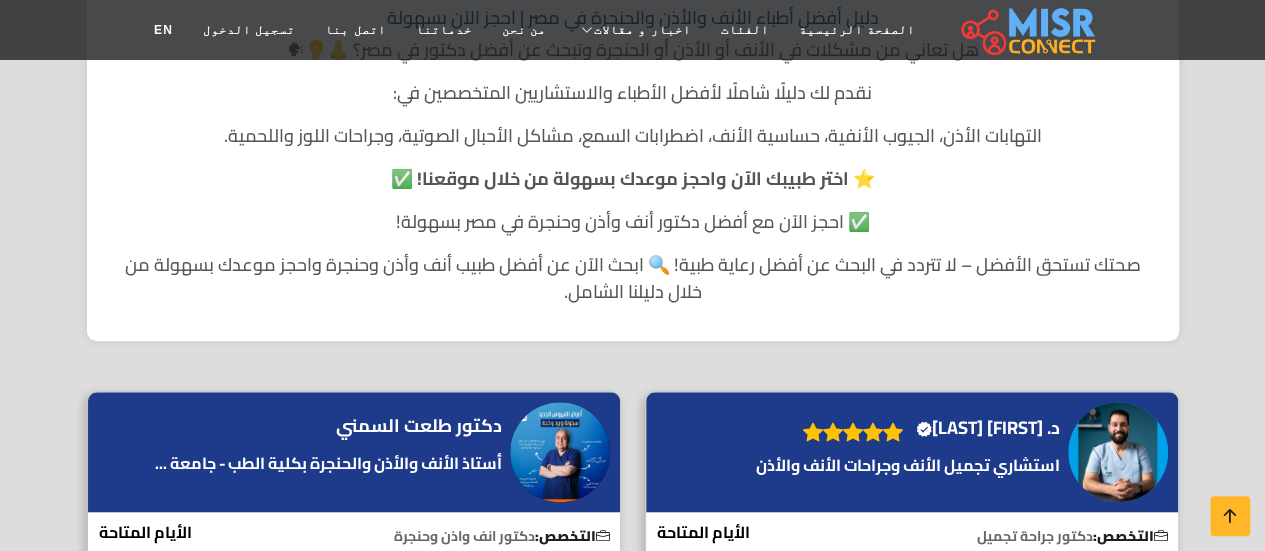 scroll, scrollTop: 813, scrollLeft: 0, axis: vertical 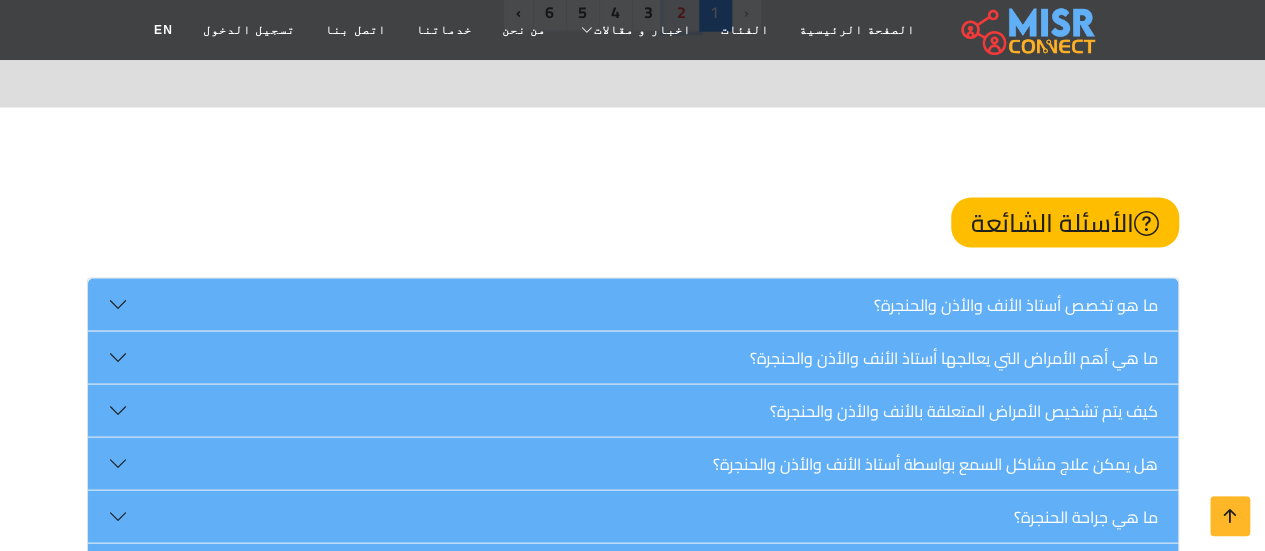 click on "2" at bounding box center (681, 12) 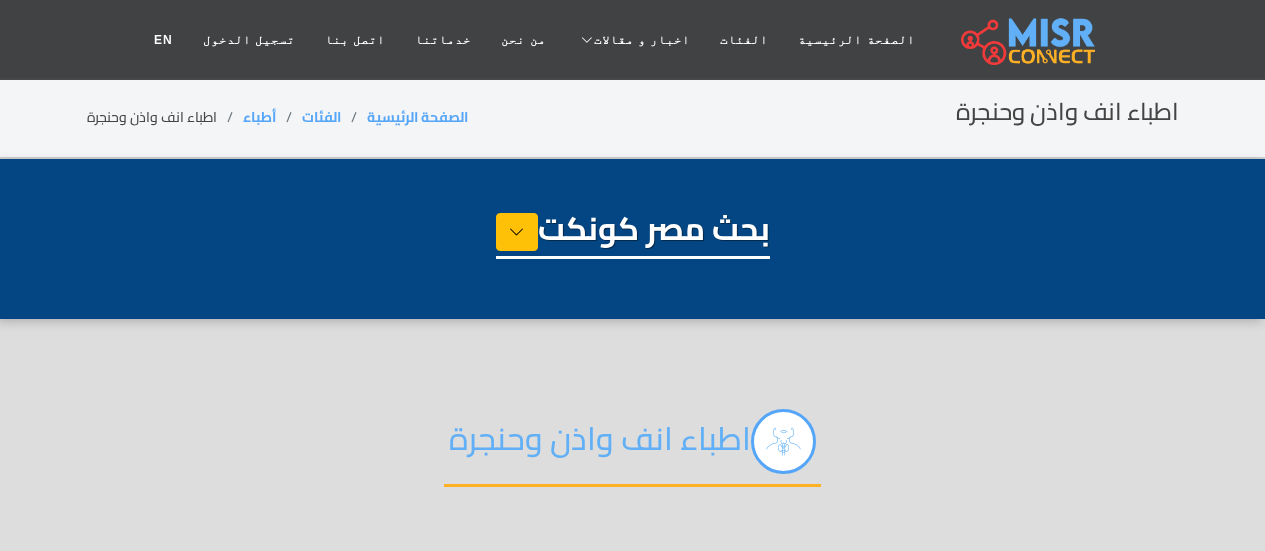 select on "*****" 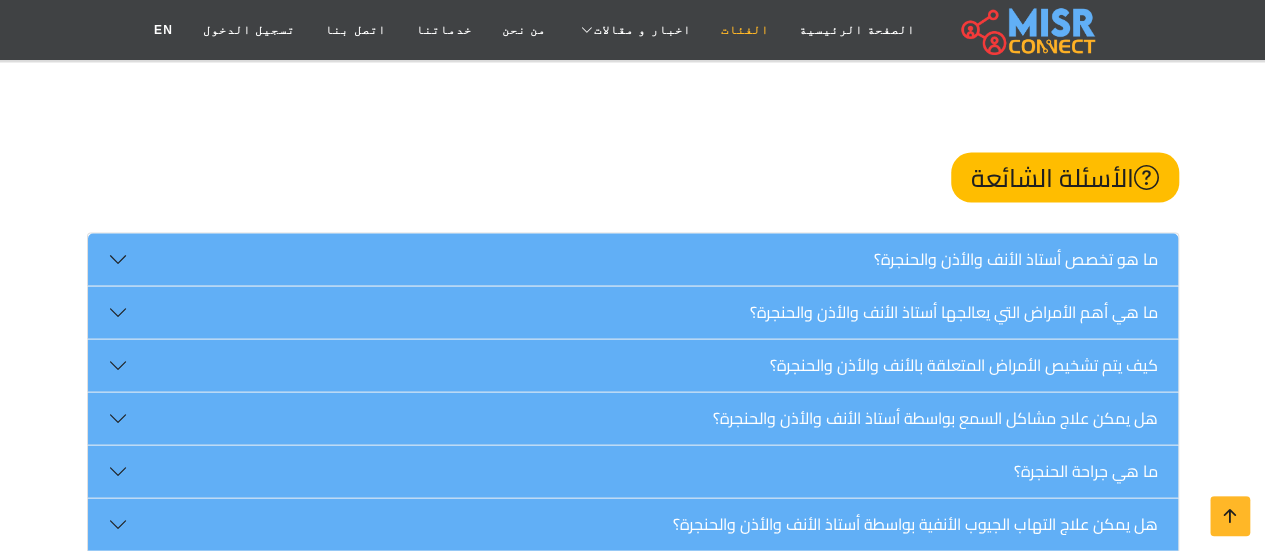 scroll, scrollTop: 5680, scrollLeft: 0, axis: vertical 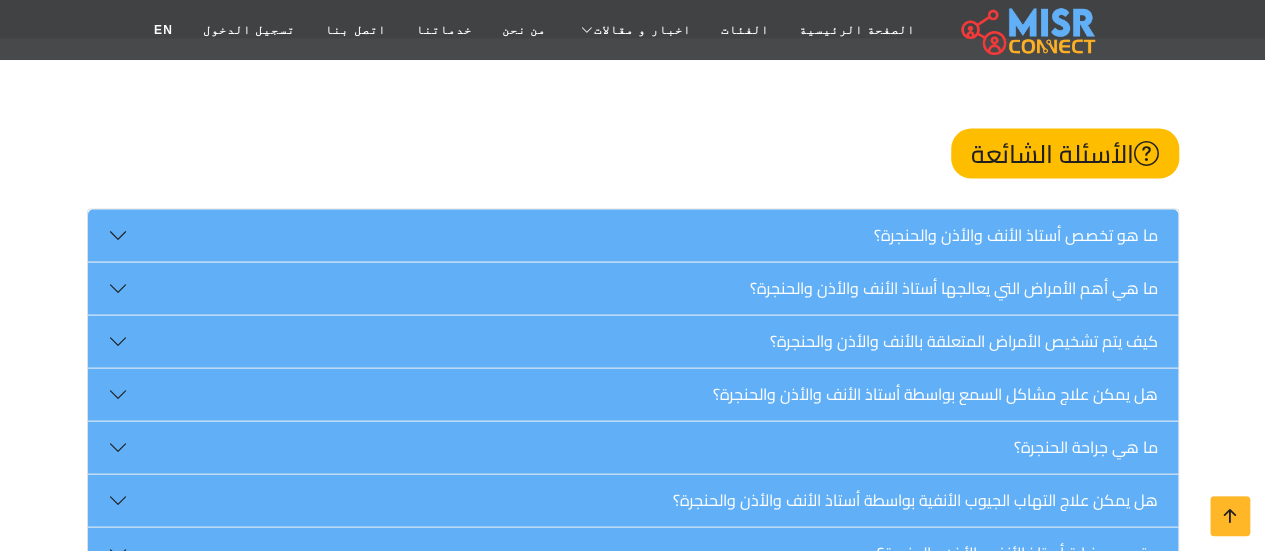 click on "3" at bounding box center [648, -57] 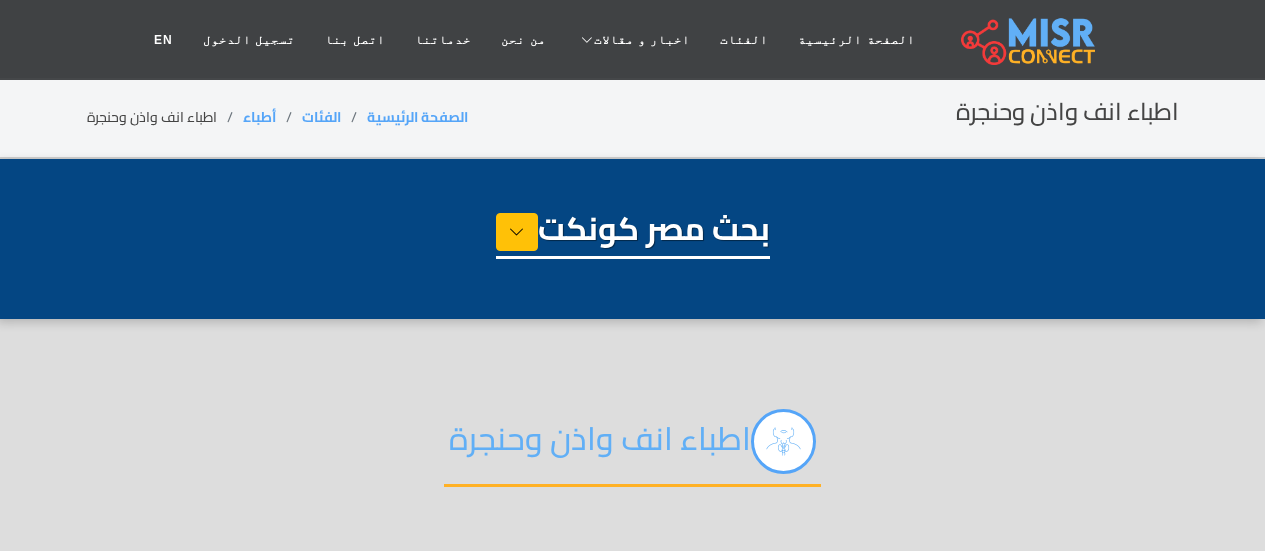 select on "*****" 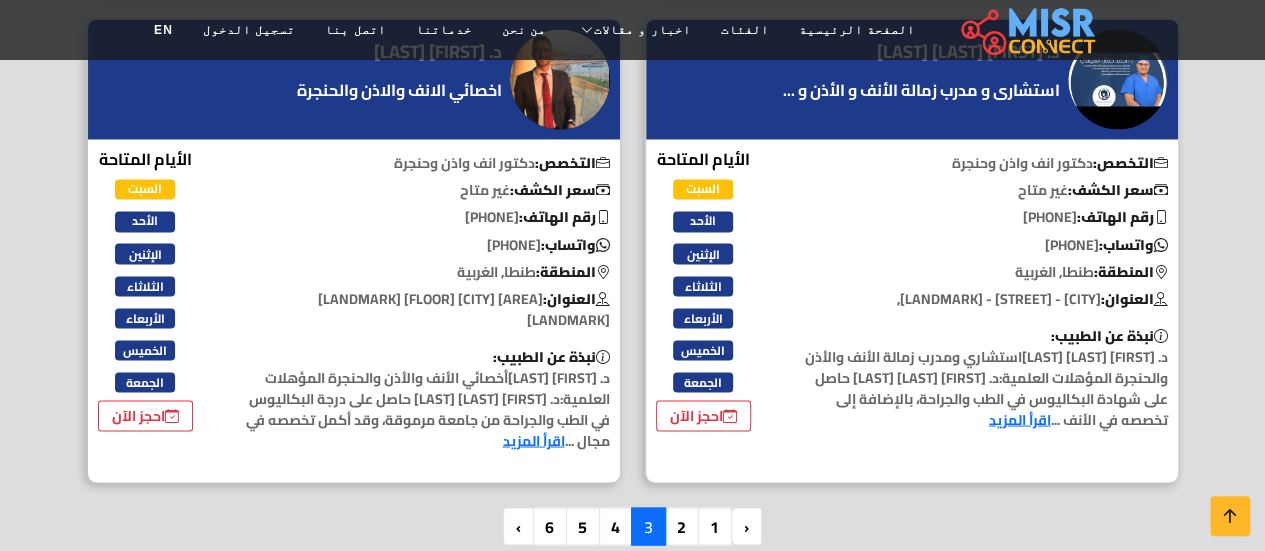 scroll, scrollTop: 5640, scrollLeft: 0, axis: vertical 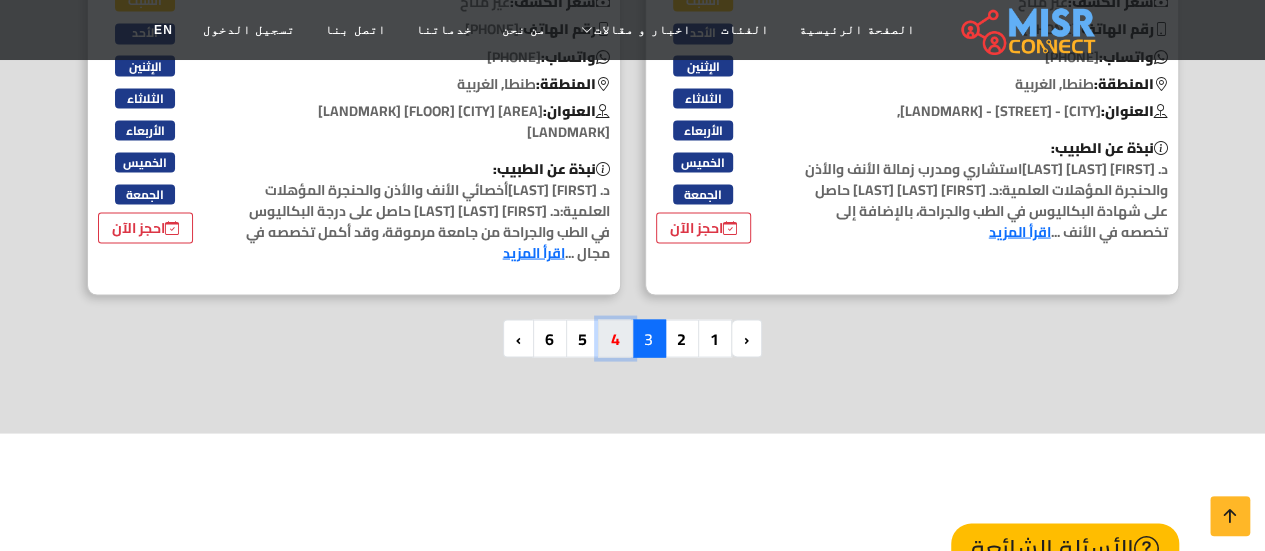 click on "4" at bounding box center (615, 338) 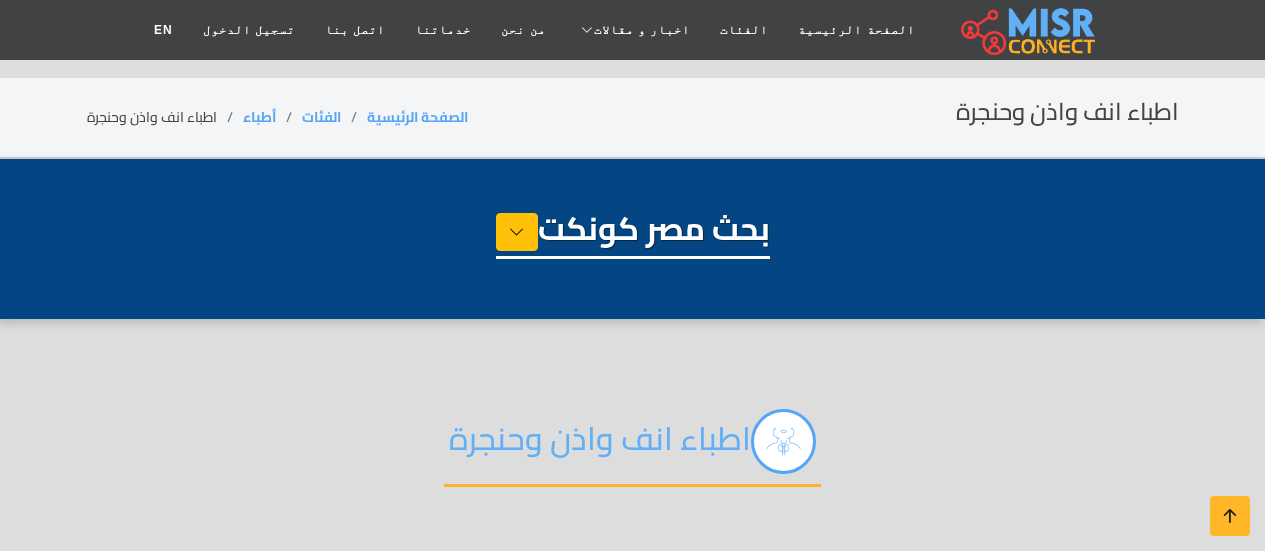 select on "*****" 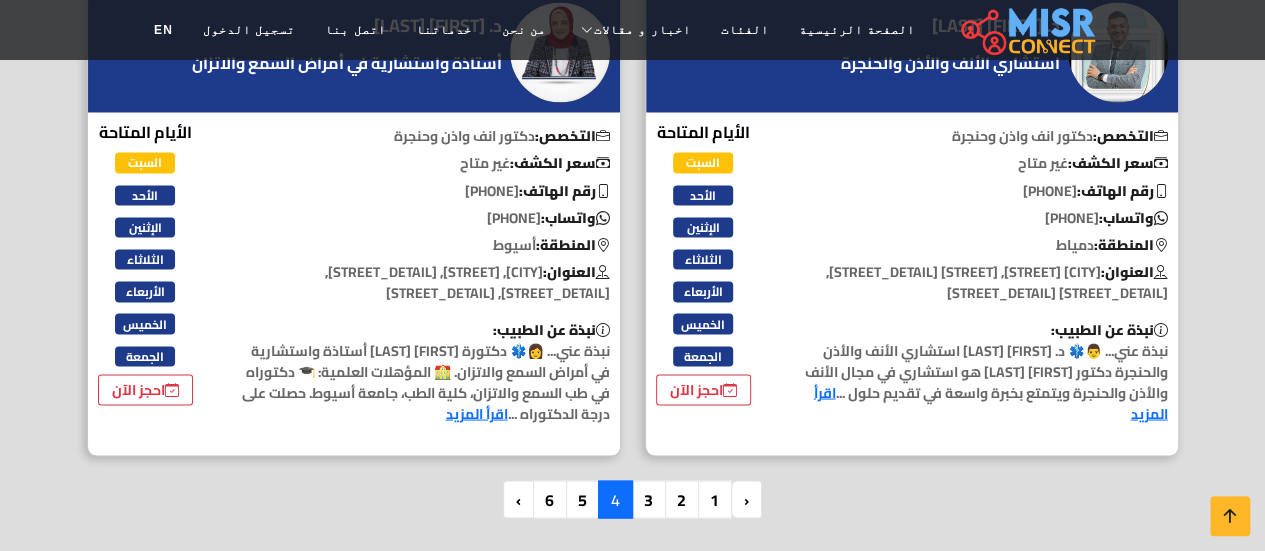 scroll, scrollTop: 5560, scrollLeft: 0, axis: vertical 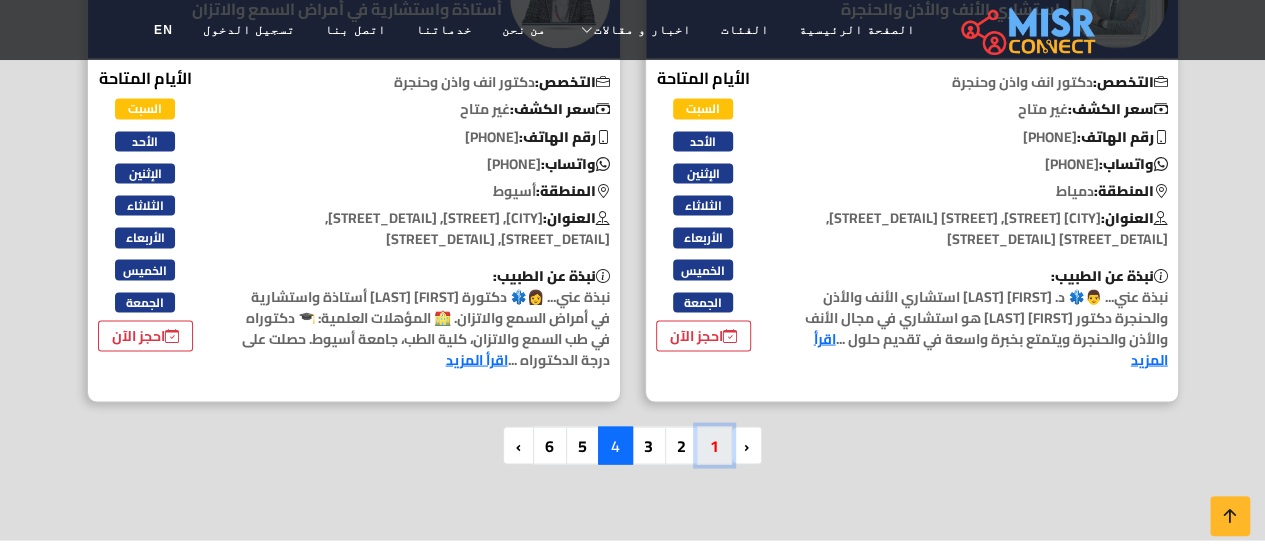 click on "1" at bounding box center [714, 445] 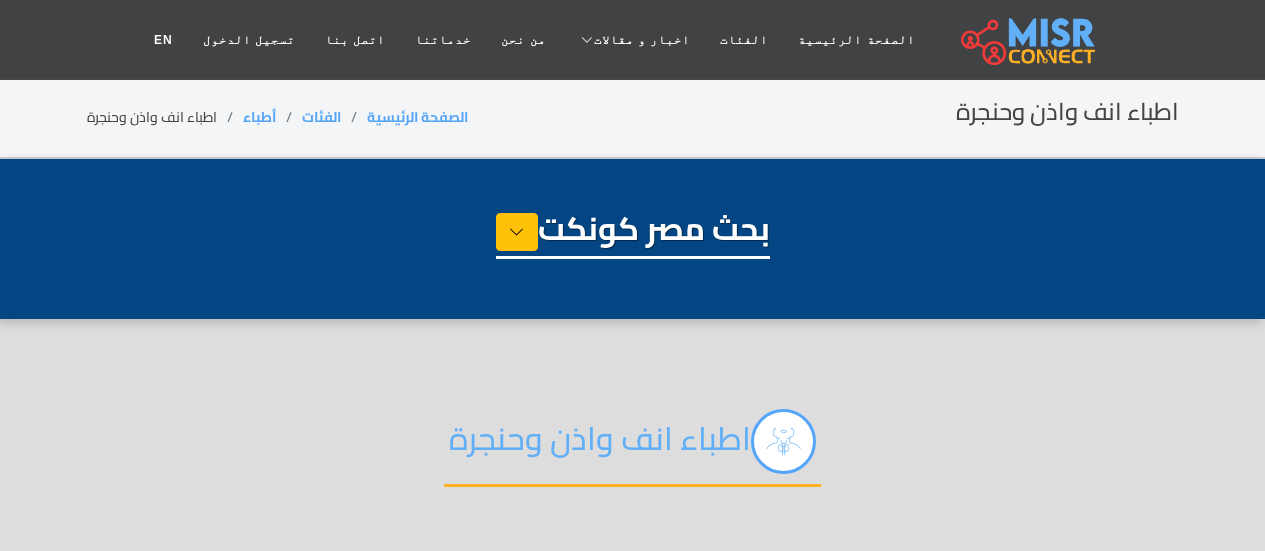 select on "*****" 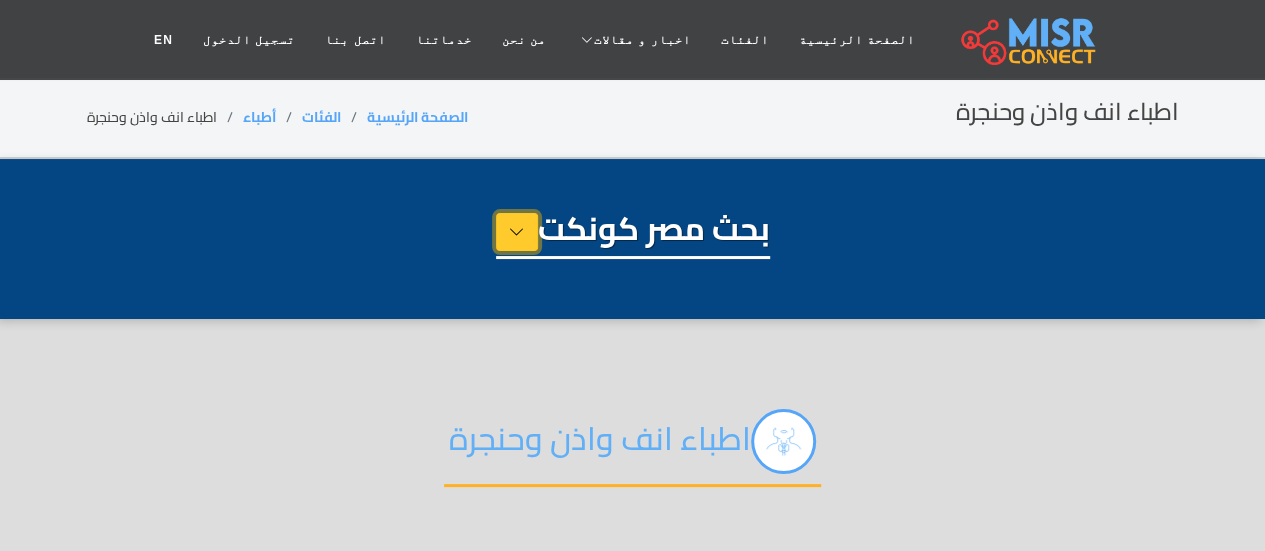 click at bounding box center (517, 232) 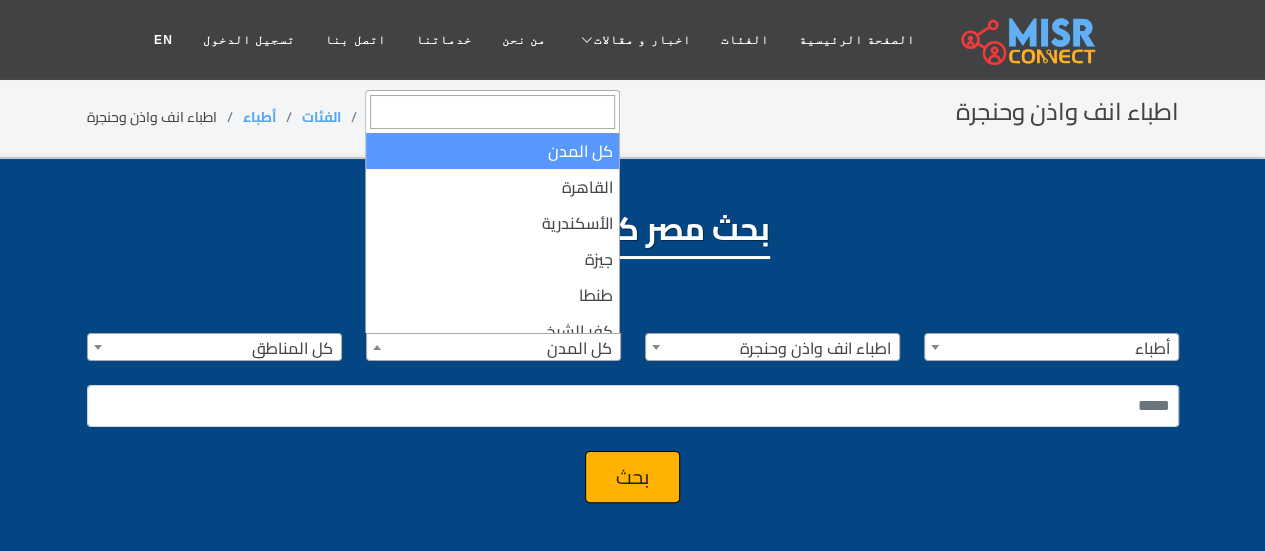 click at bounding box center (377, 347) 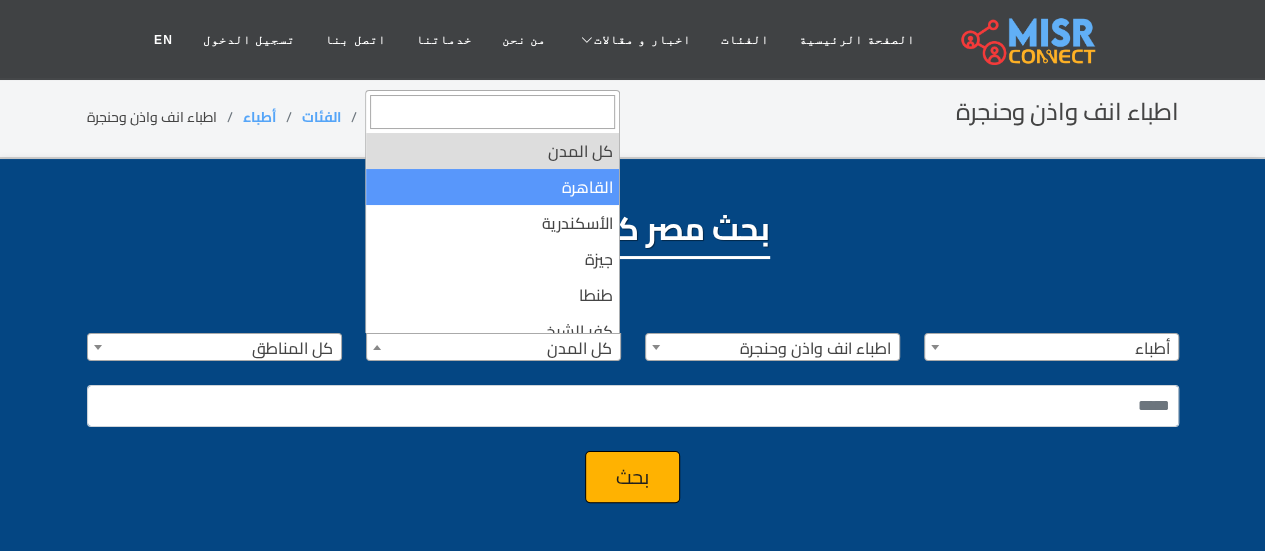 select on "*" 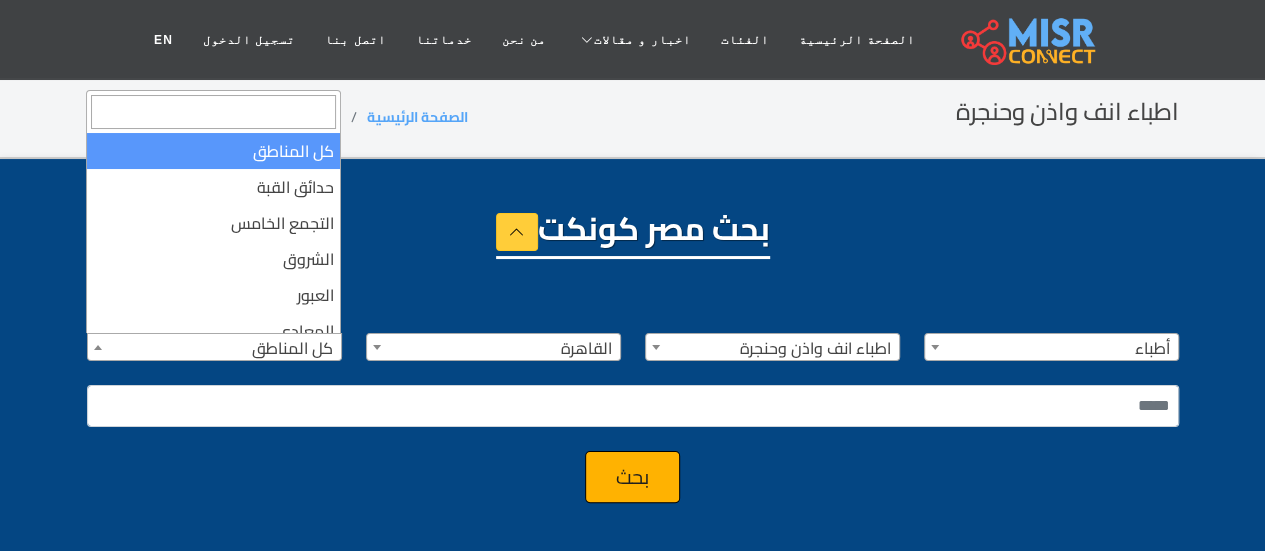 click on "كل المناطق" at bounding box center (214, 348) 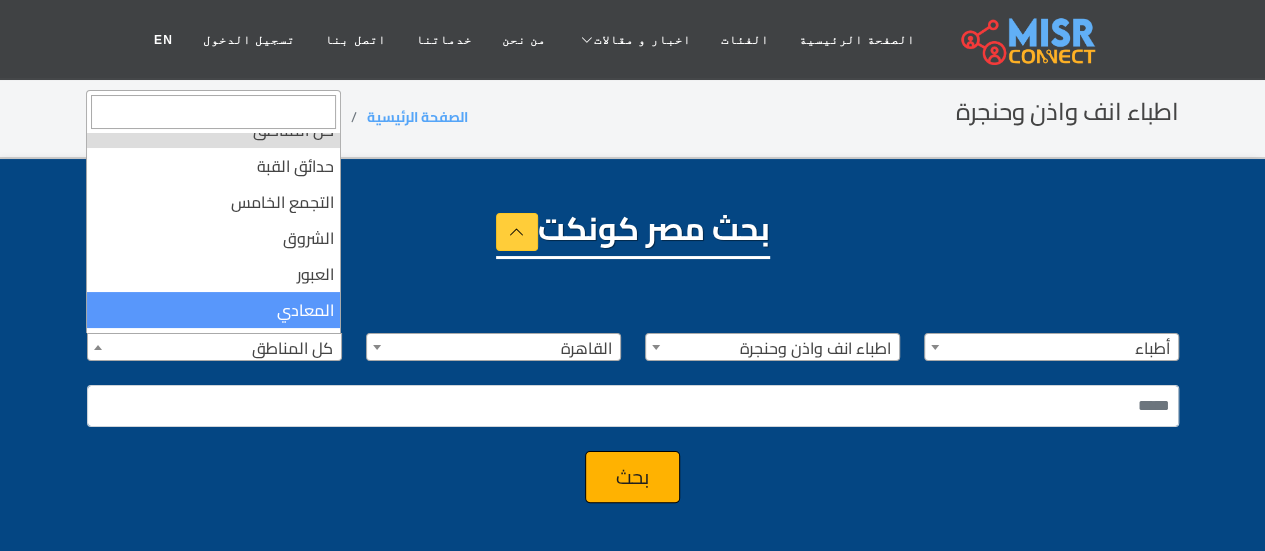 scroll, scrollTop: 40, scrollLeft: 0, axis: vertical 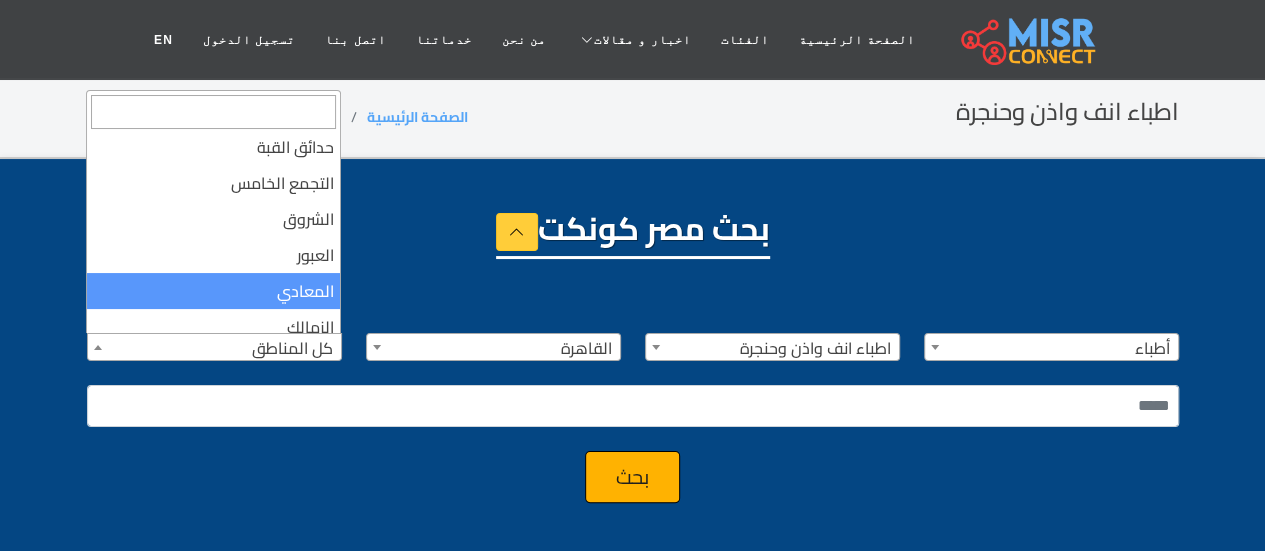 select on "*" 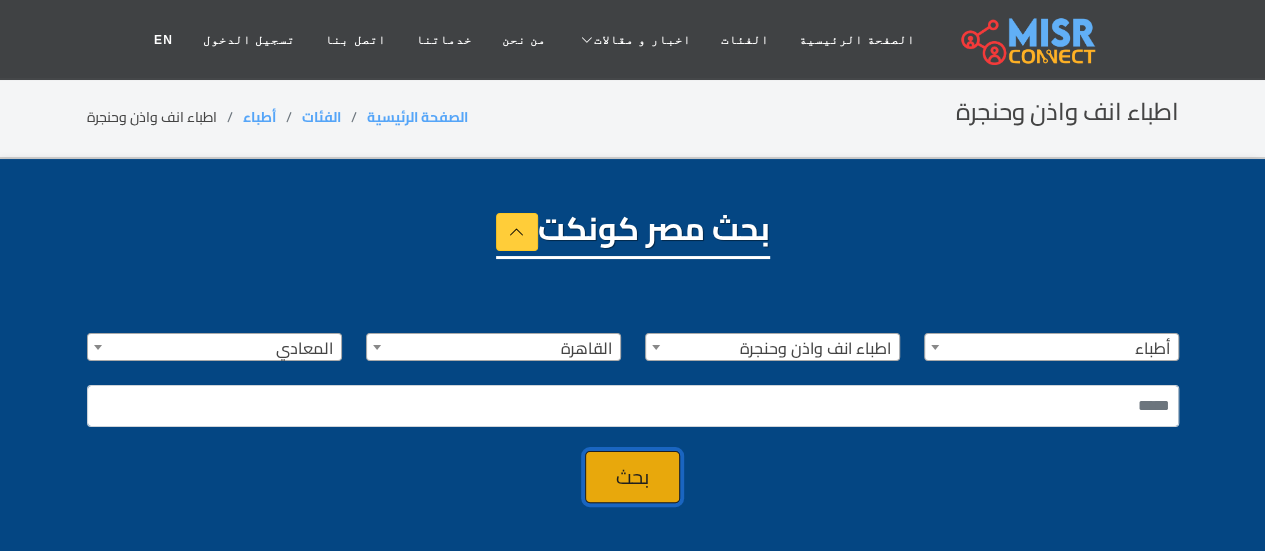 click on "بحث" at bounding box center (632, 477) 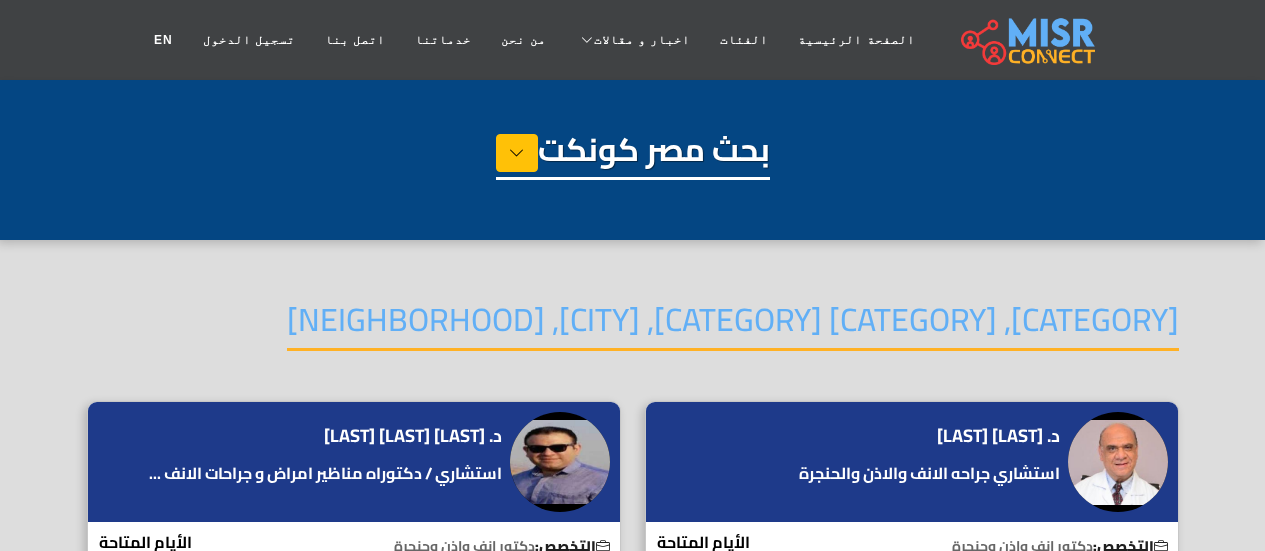 select on "*****" 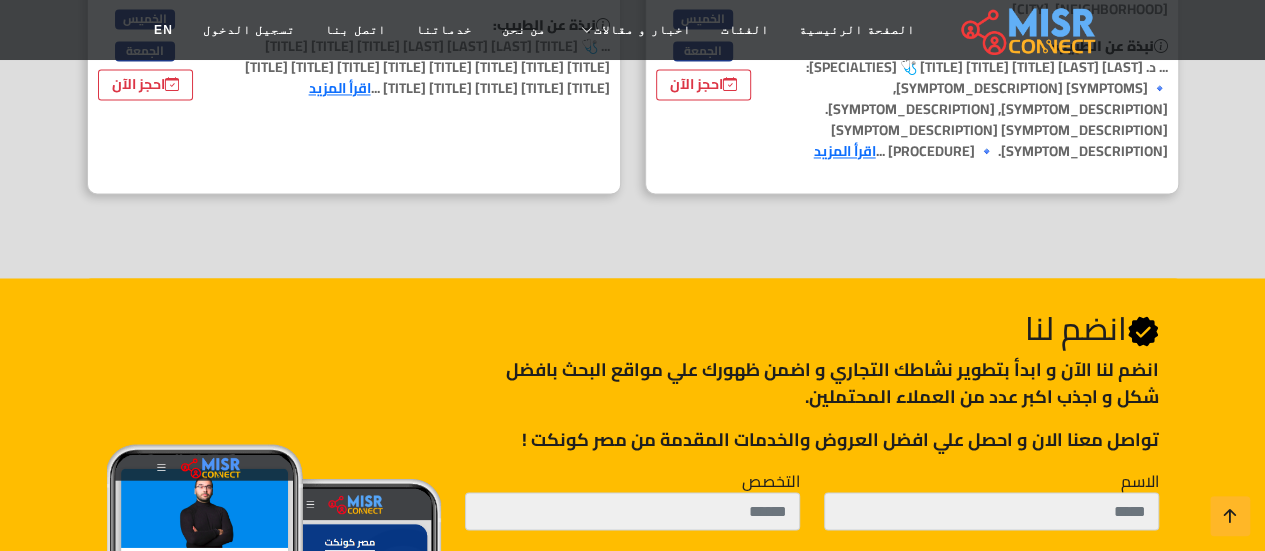 scroll, scrollTop: 1680, scrollLeft: 0, axis: vertical 